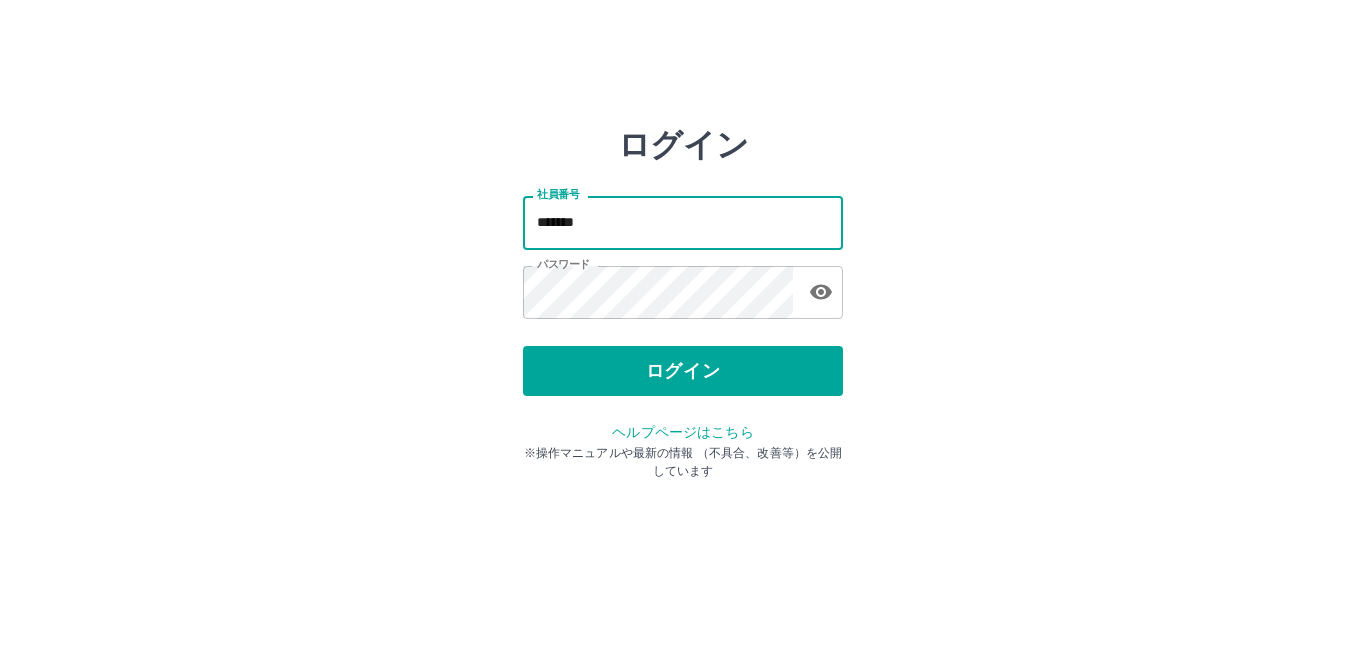 scroll, scrollTop: 0, scrollLeft: 0, axis: both 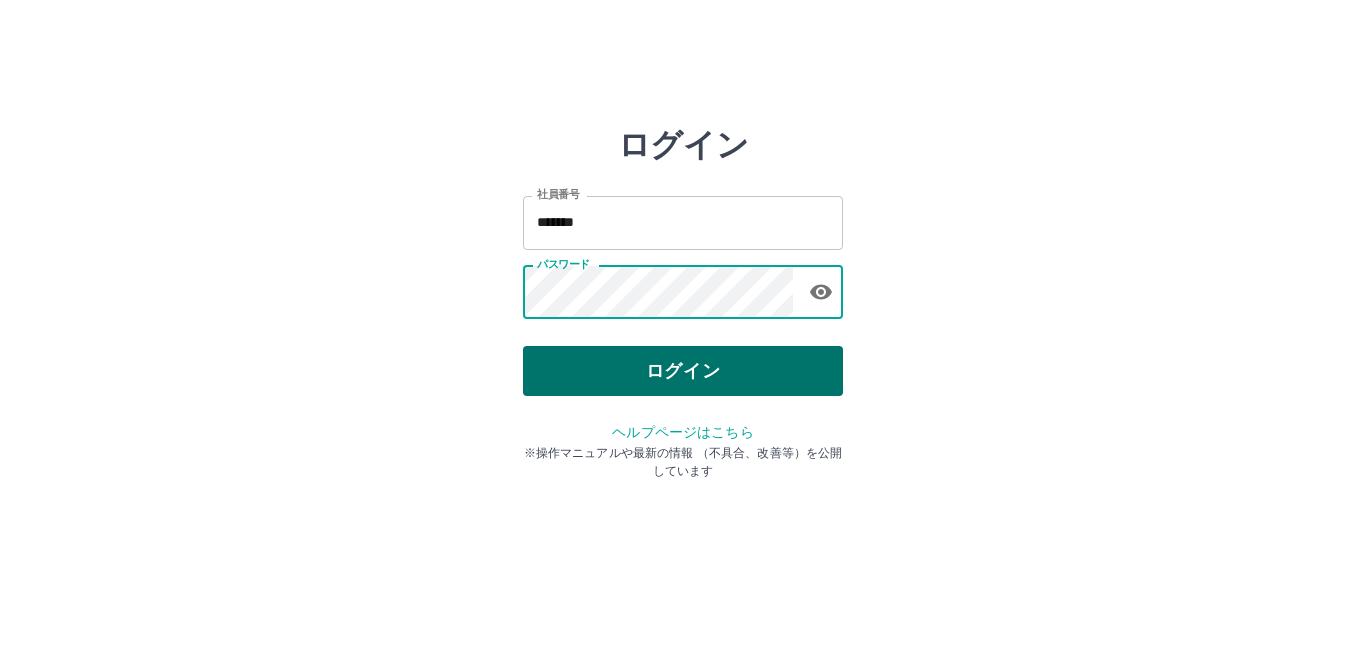 click on "ログイン" at bounding box center [683, 371] 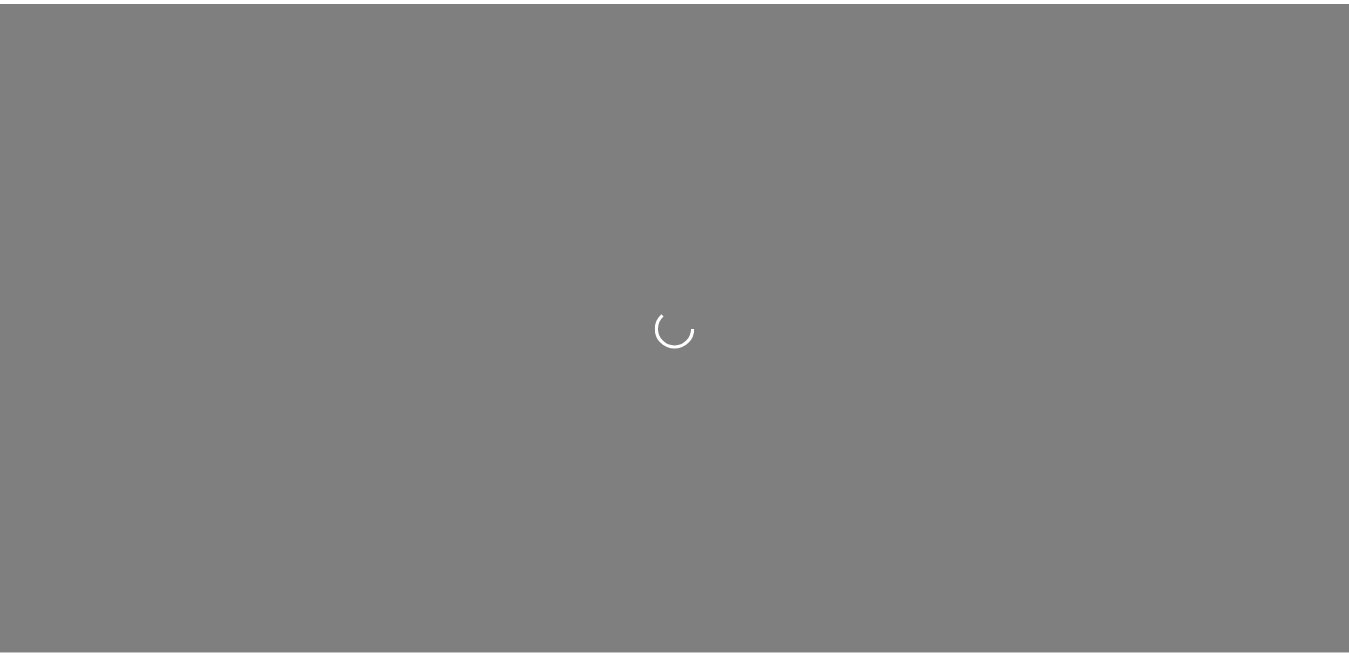 scroll, scrollTop: 0, scrollLeft: 0, axis: both 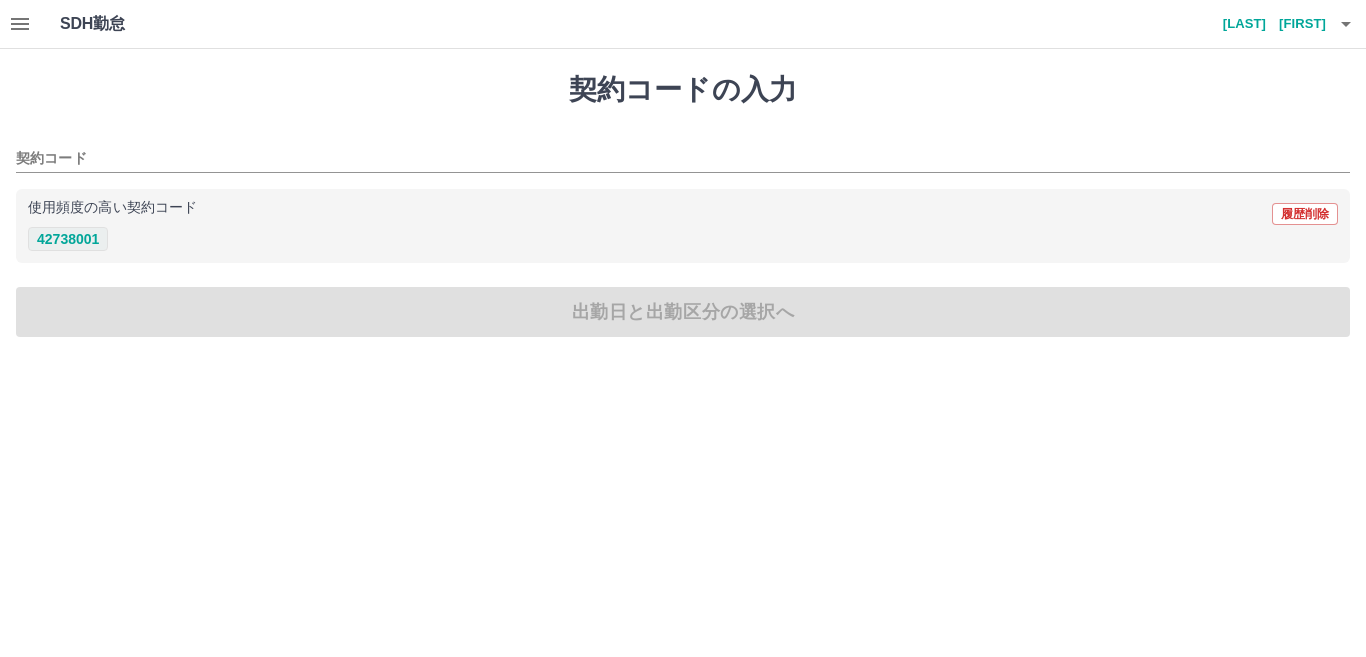 click on "42738001" at bounding box center [68, 239] 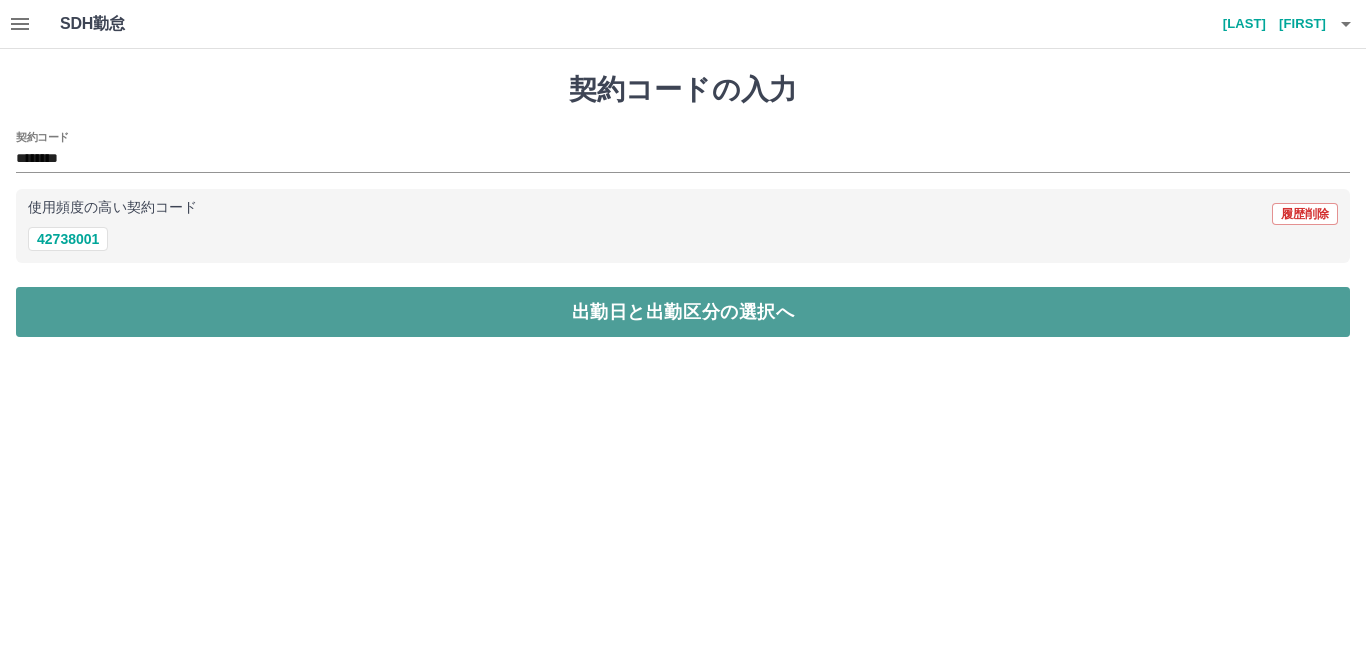 click on "出勤日と出勤区分の選択へ" at bounding box center [683, 312] 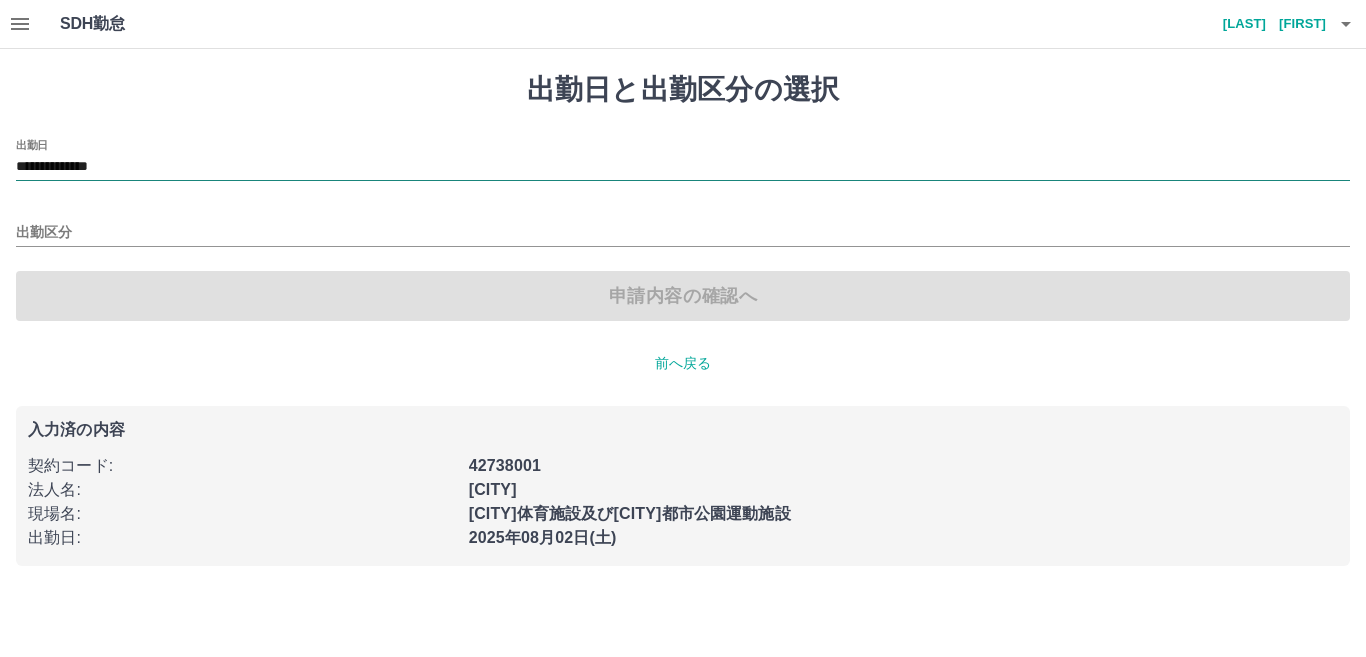 click on "**********" at bounding box center [683, 167] 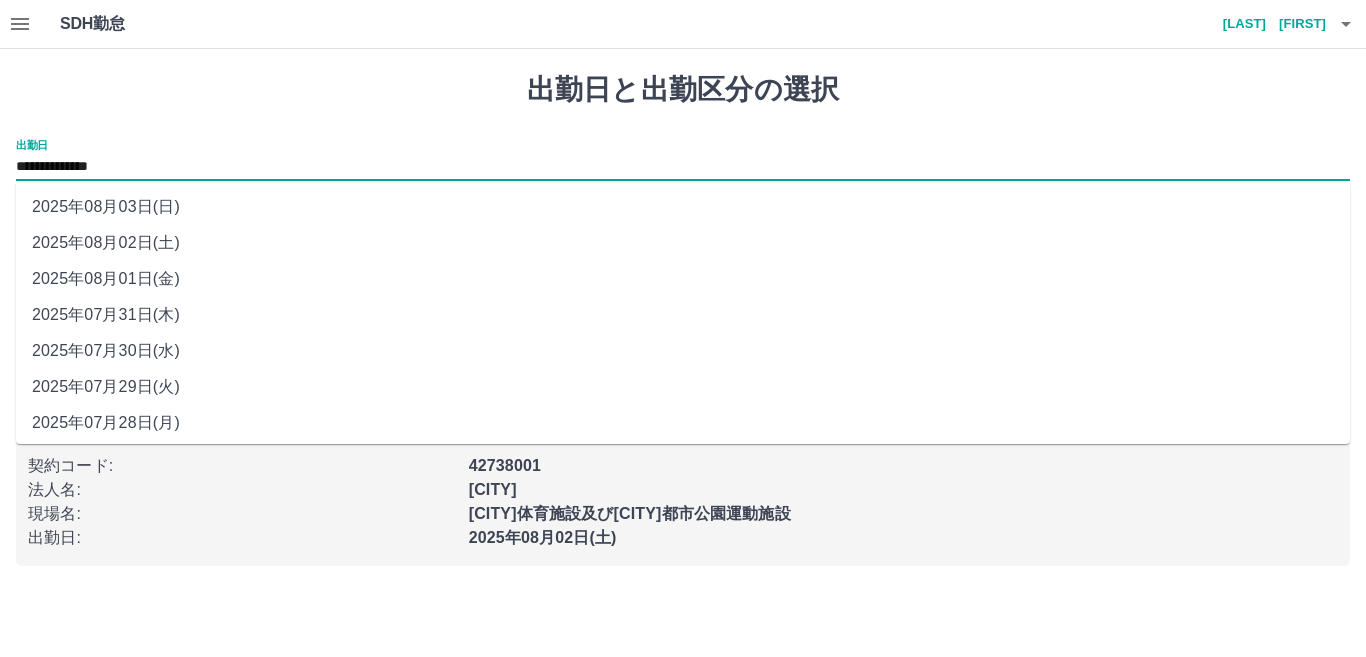 click on "2025年08月03日(日)" at bounding box center (683, 207) 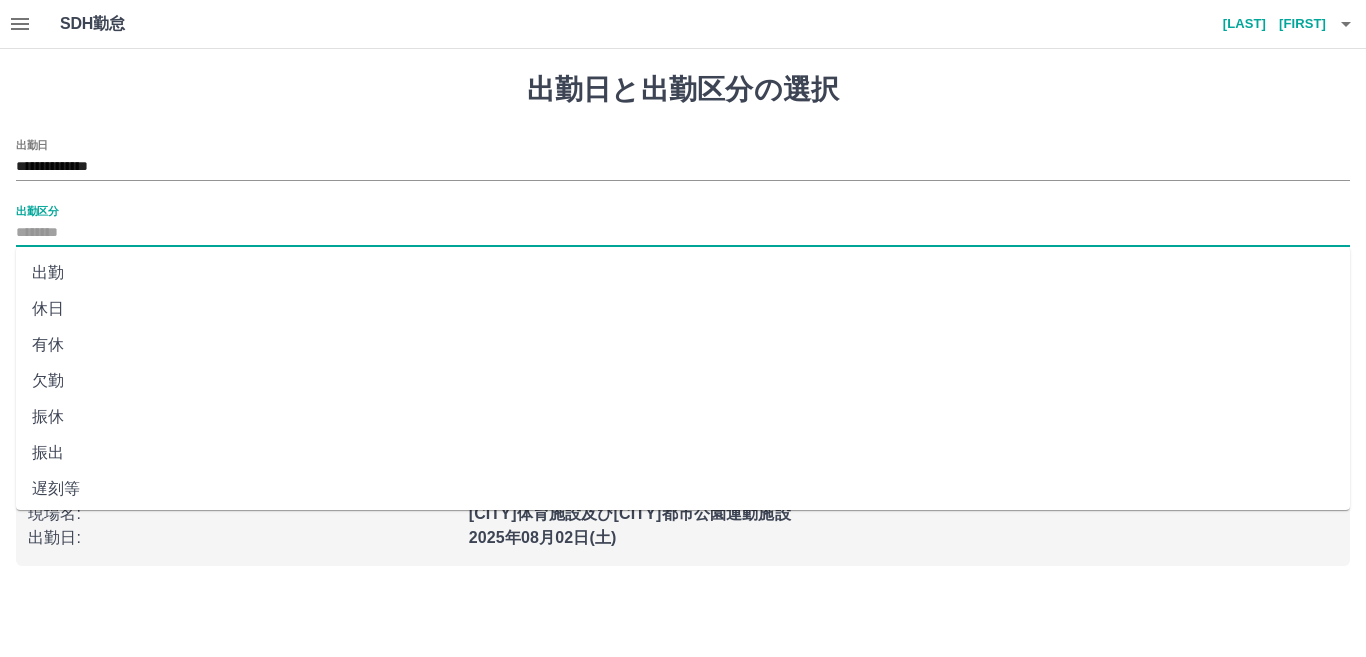 click on "出勤区分" at bounding box center (683, 233) 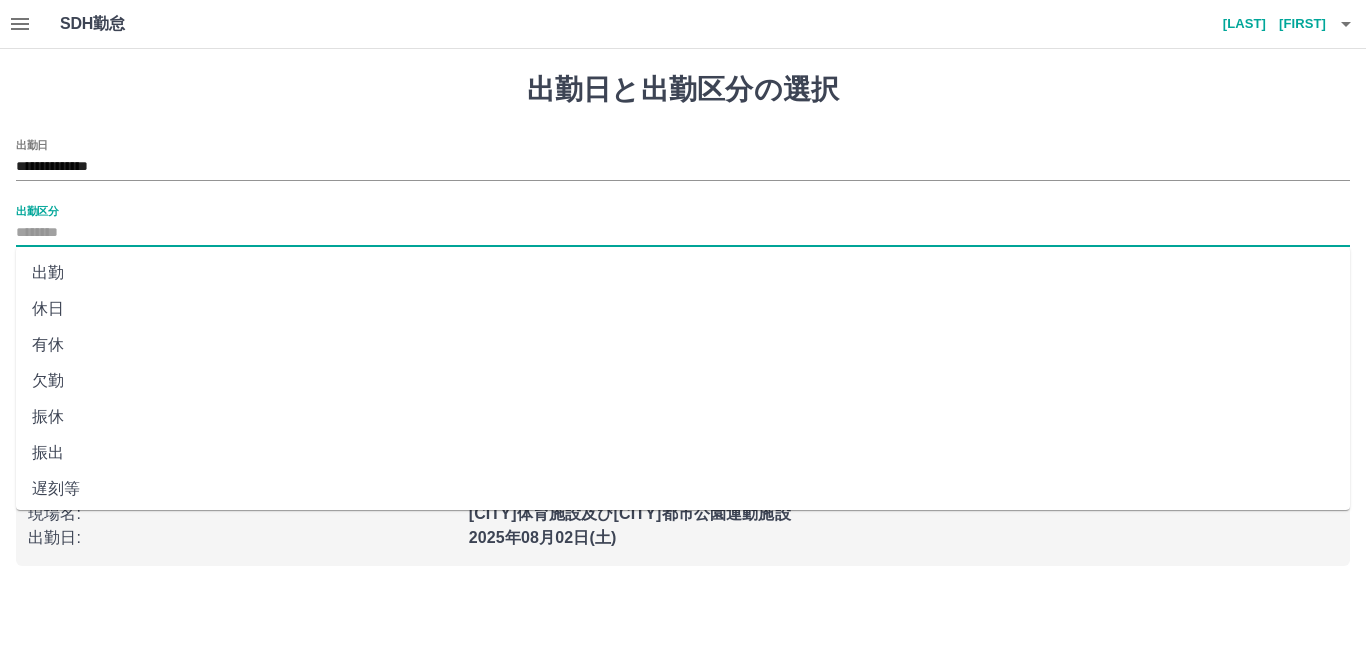 click on "出勤" at bounding box center [683, 273] 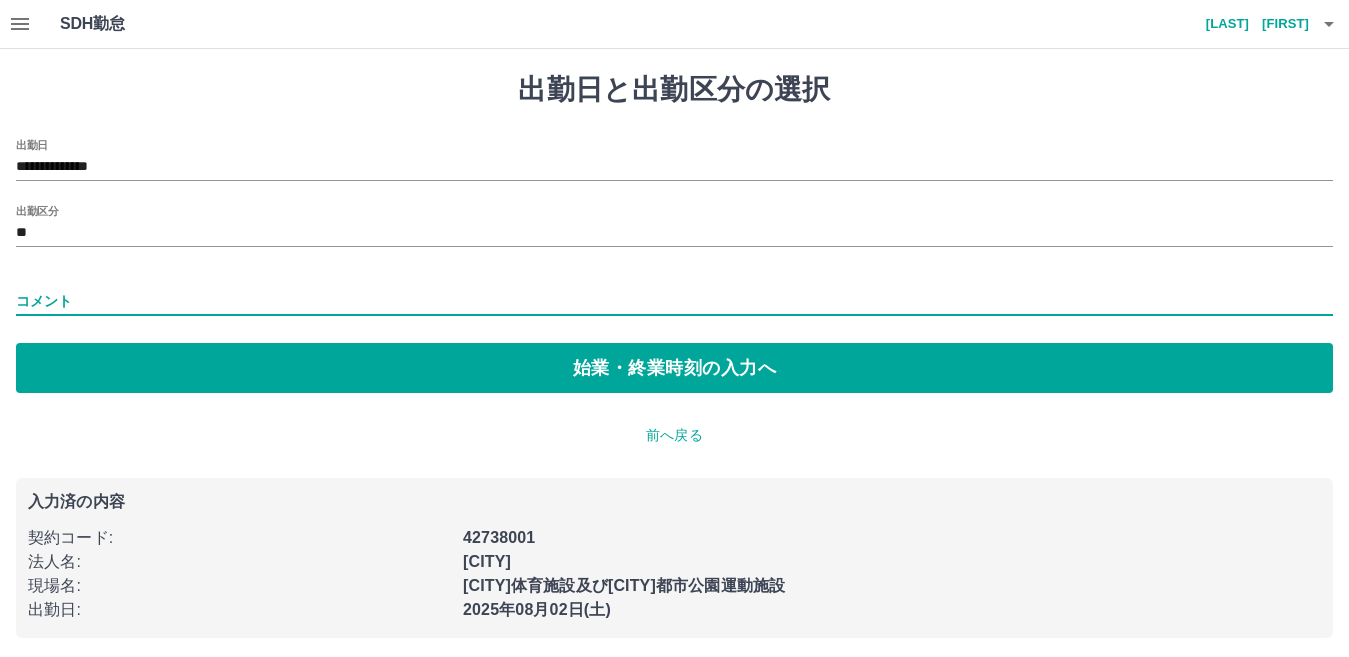 click on "コメント" at bounding box center [674, 301] 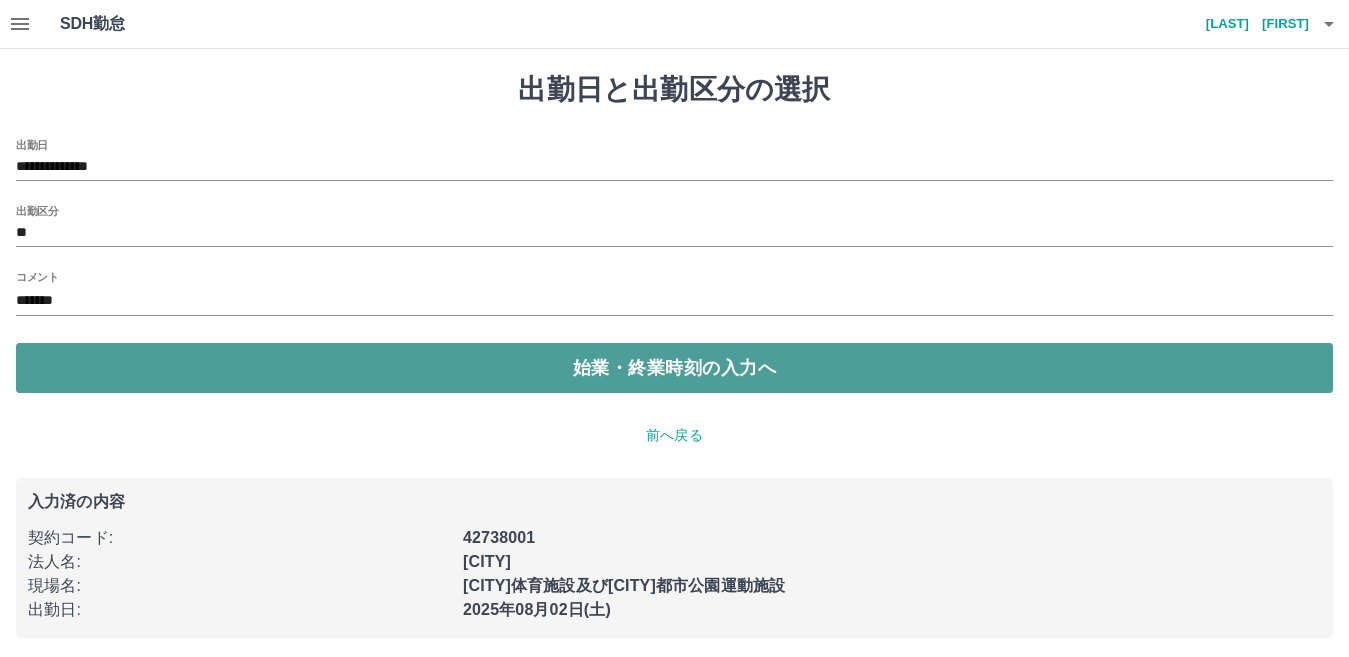 click on "始業・終業時刻の入力へ" at bounding box center [674, 368] 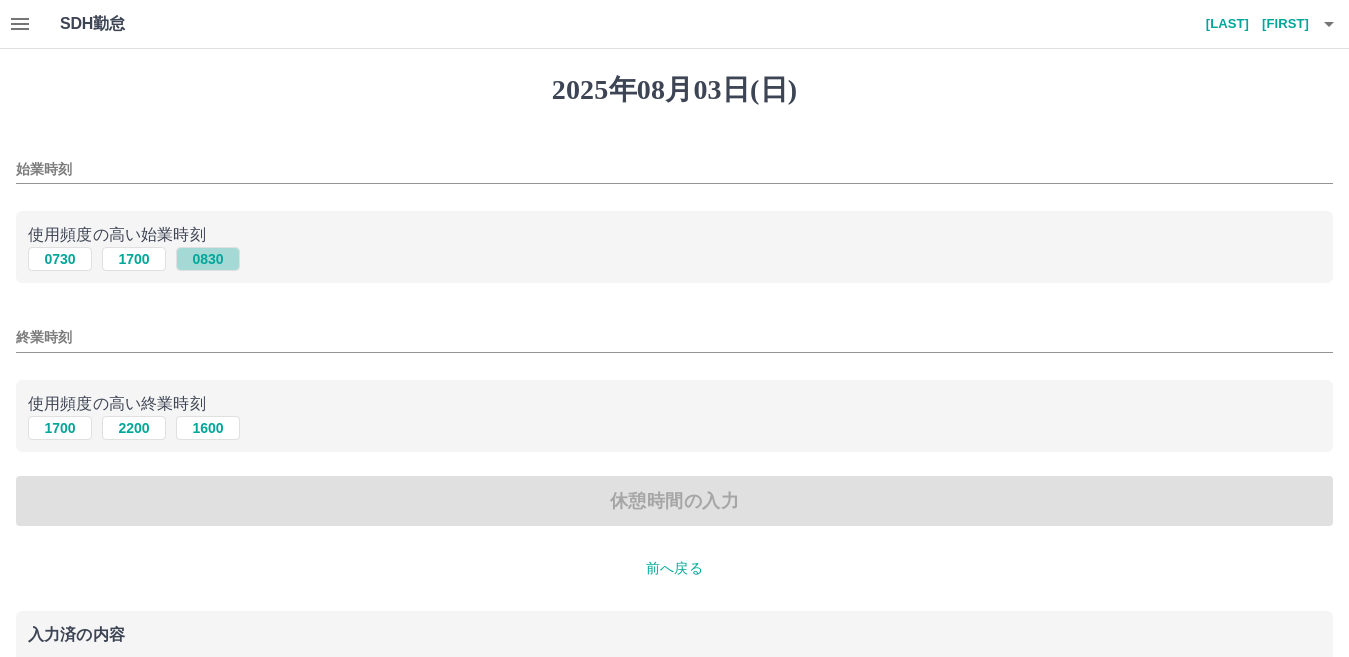 click on "0830" at bounding box center (208, 259) 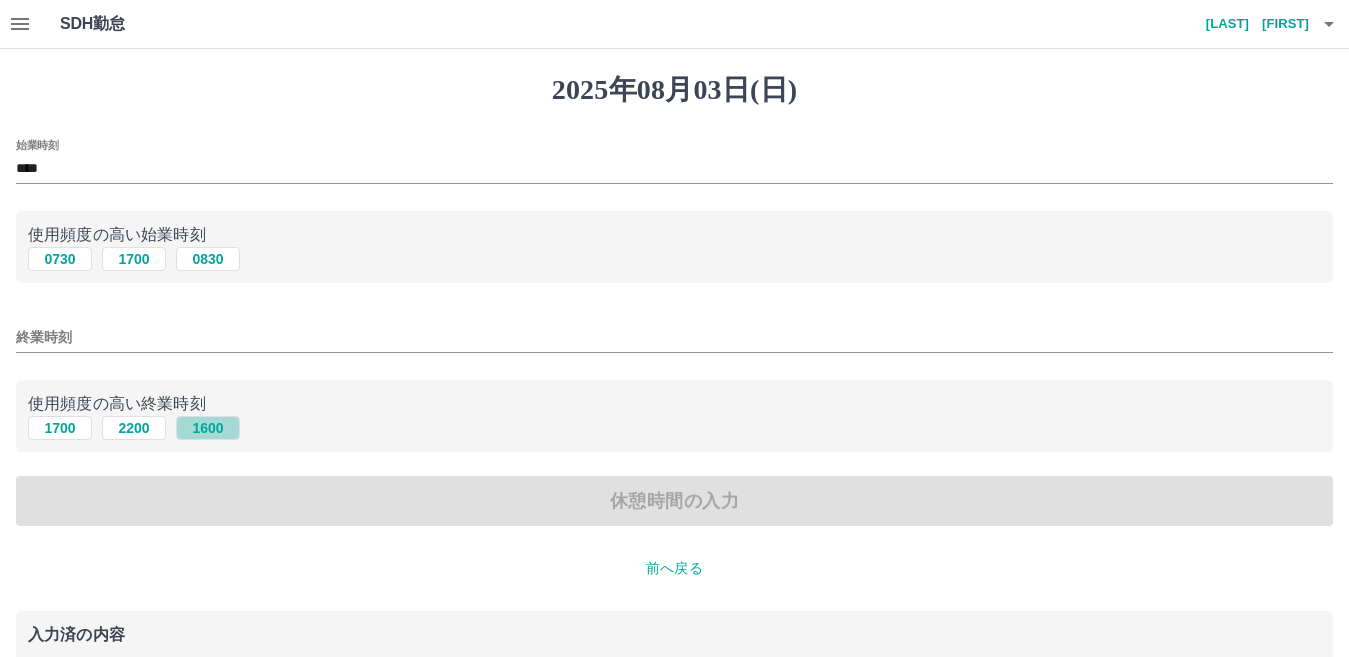 click on "1600" at bounding box center [208, 428] 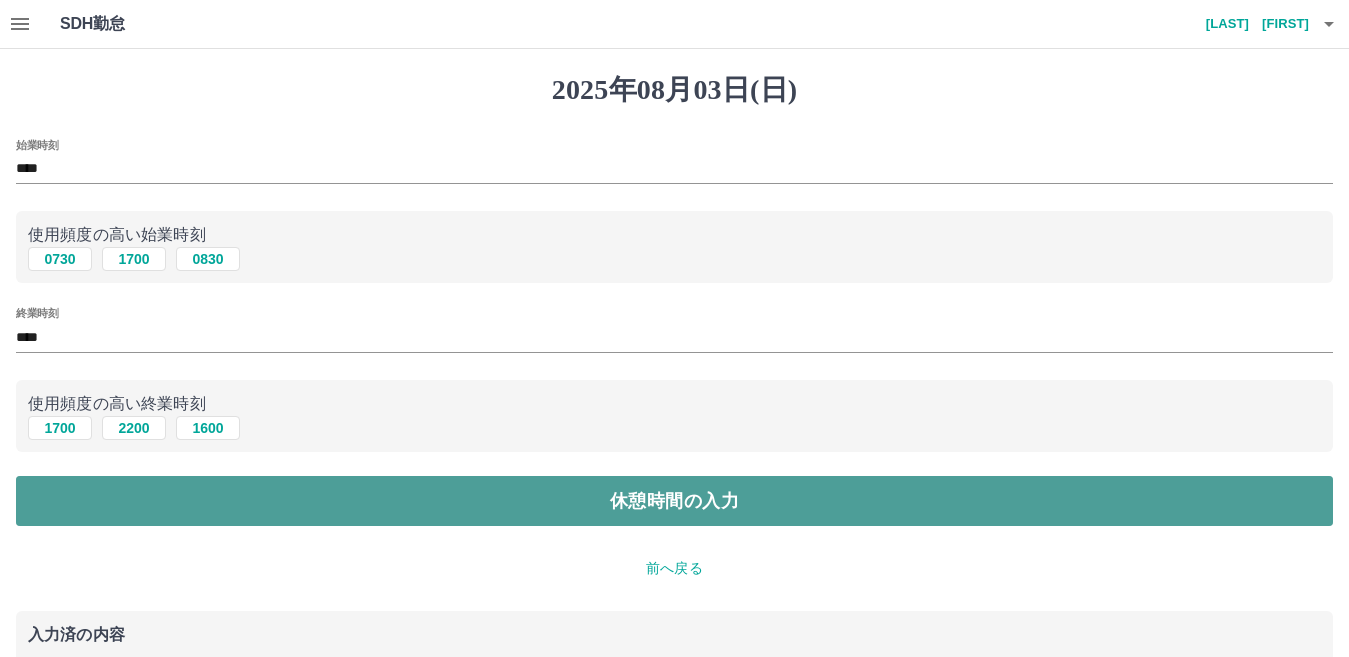 click on "休憩時間の入力" at bounding box center (674, 501) 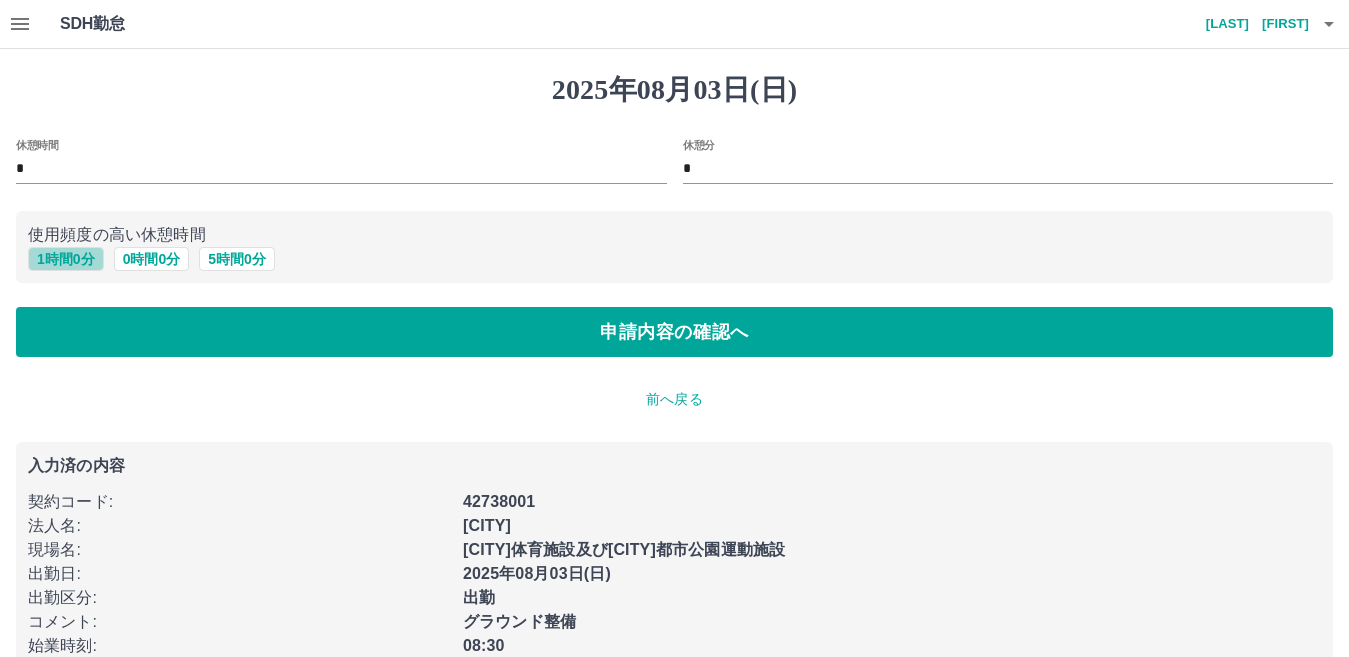 click on "1 時間 0 分" at bounding box center [66, 259] 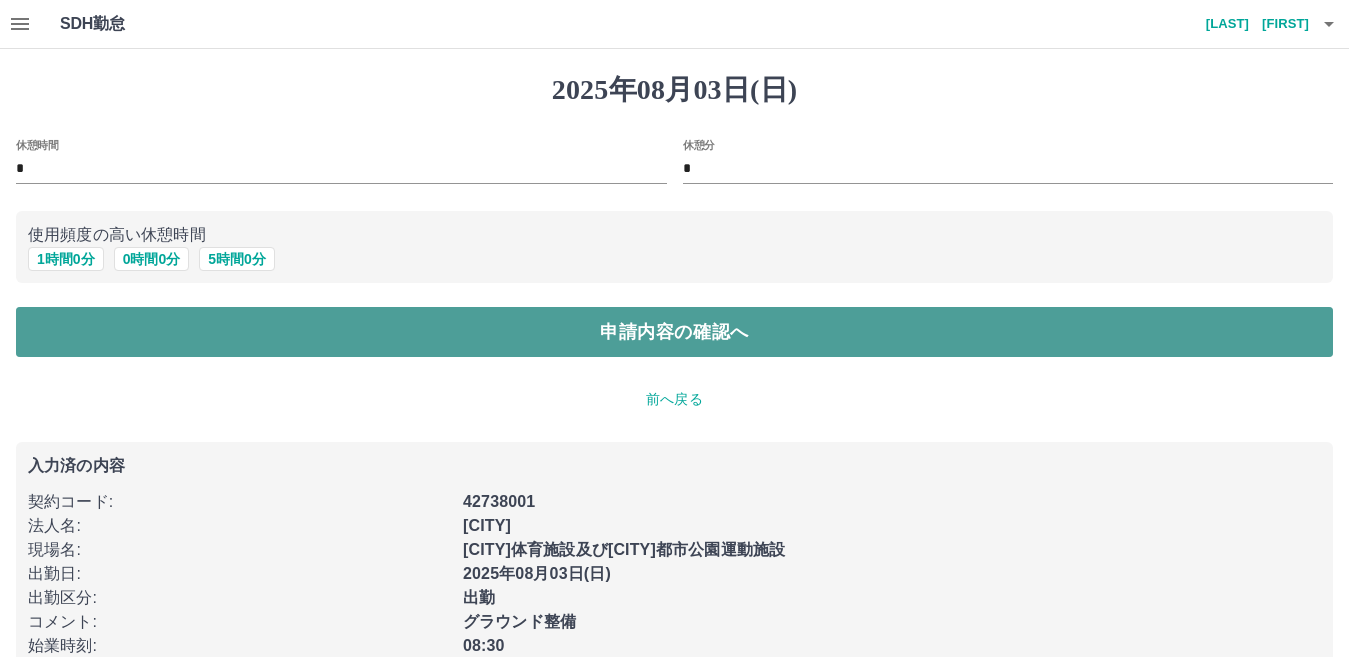 click on "申請内容の確認へ" at bounding box center [674, 332] 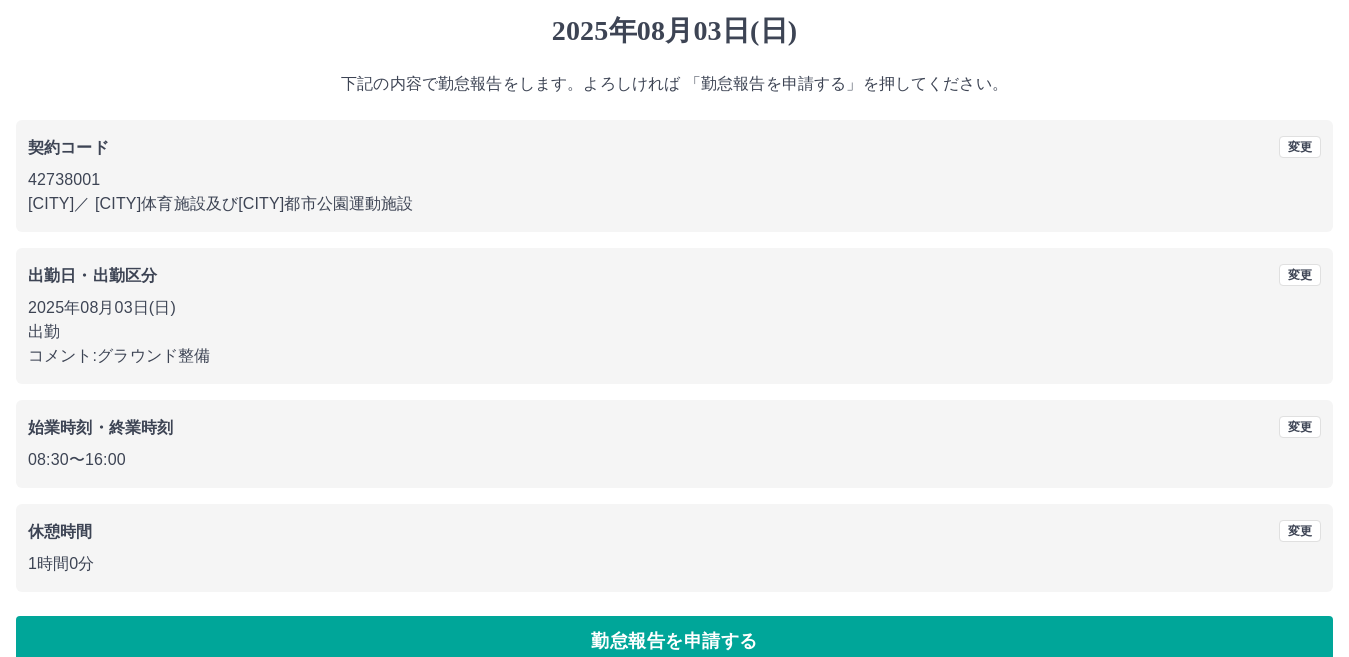 scroll, scrollTop: 92, scrollLeft: 0, axis: vertical 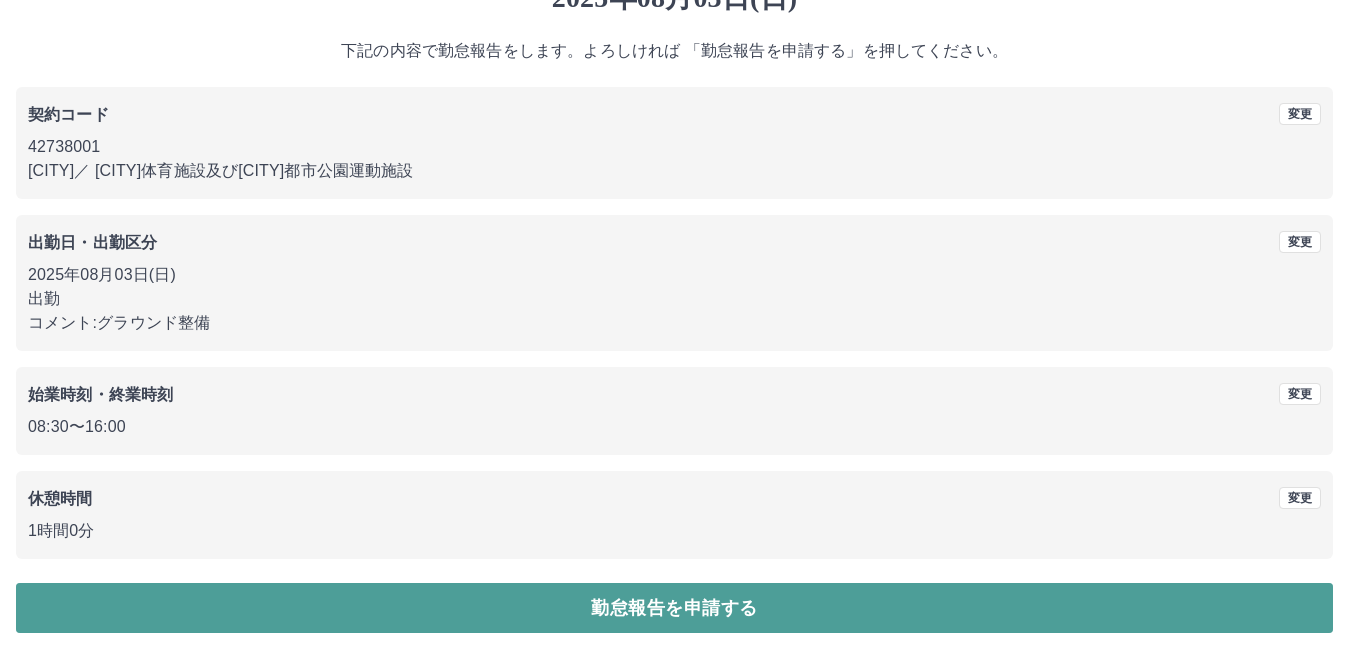 click on "勤怠報告を申請する" at bounding box center [674, 608] 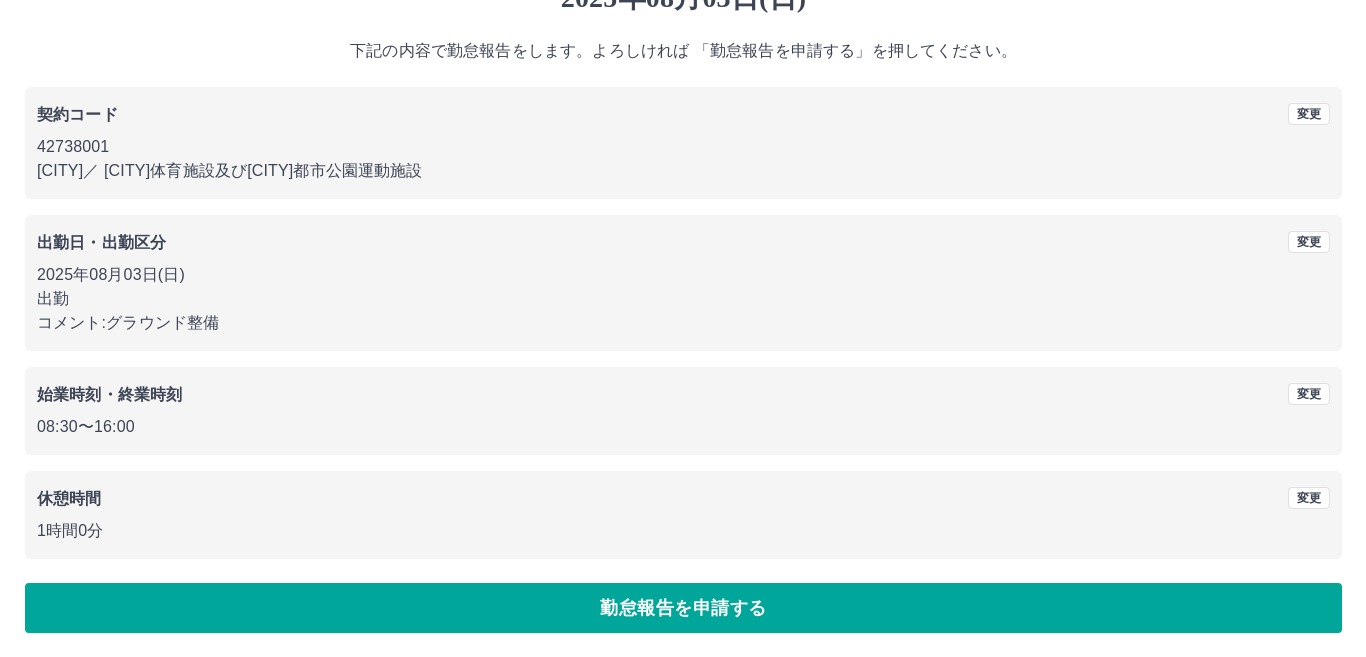 scroll, scrollTop: 0, scrollLeft: 0, axis: both 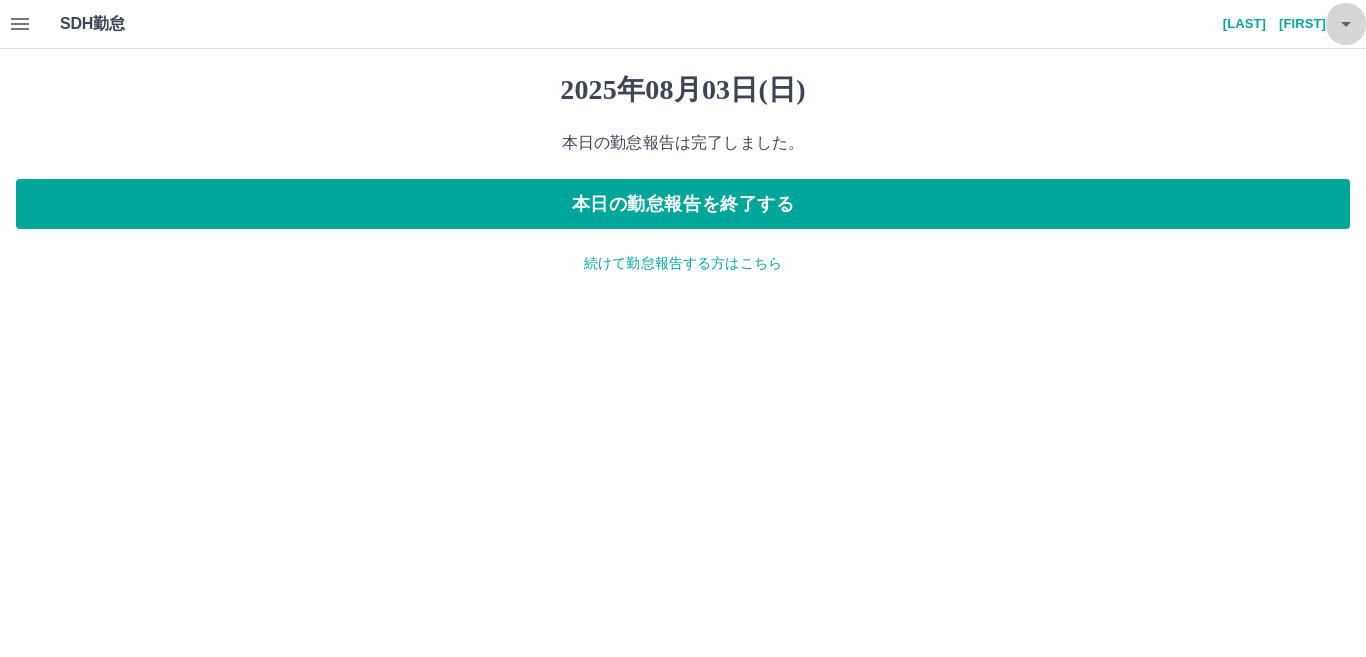 click 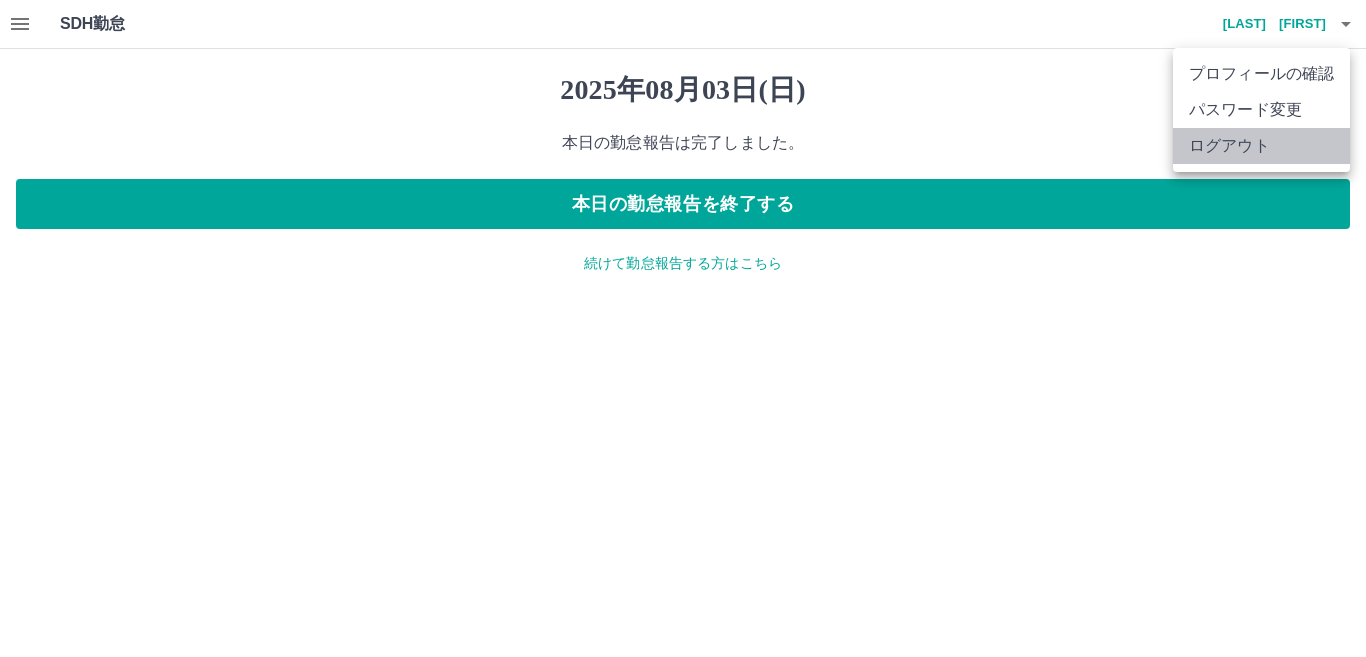 click on "ログアウト" at bounding box center [1261, 146] 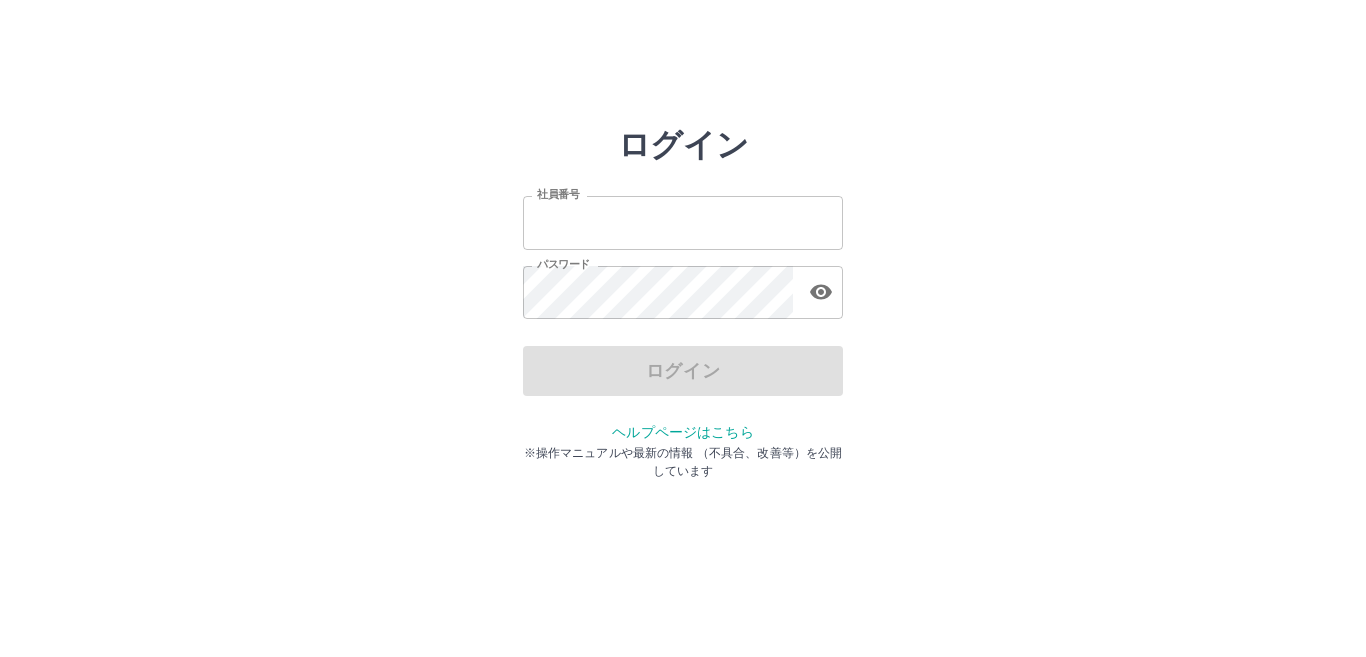 scroll, scrollTop: 0, scrollLeft: 0, axis: both 